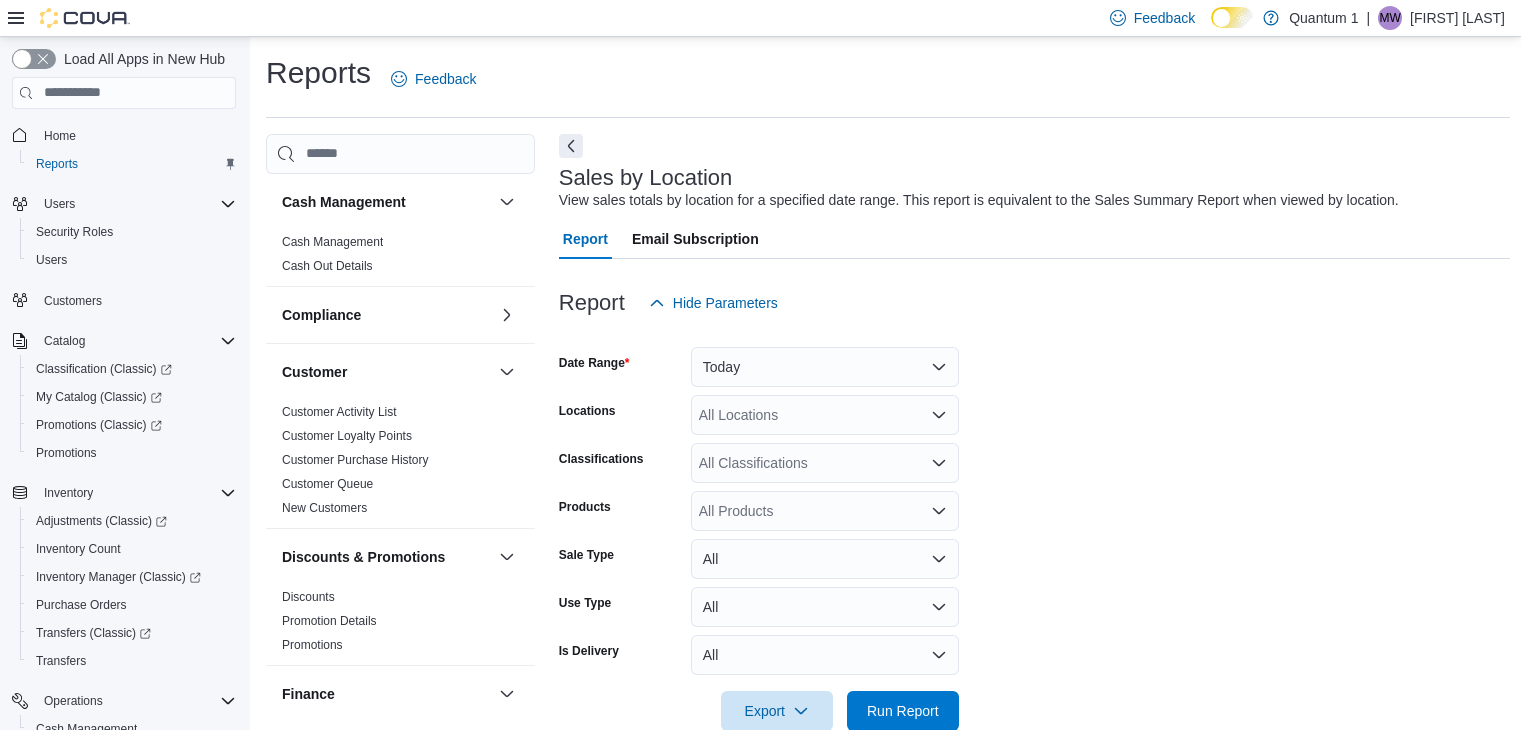 scroll, scrollTop: 500, scrollLeft: 0, axis: vertical 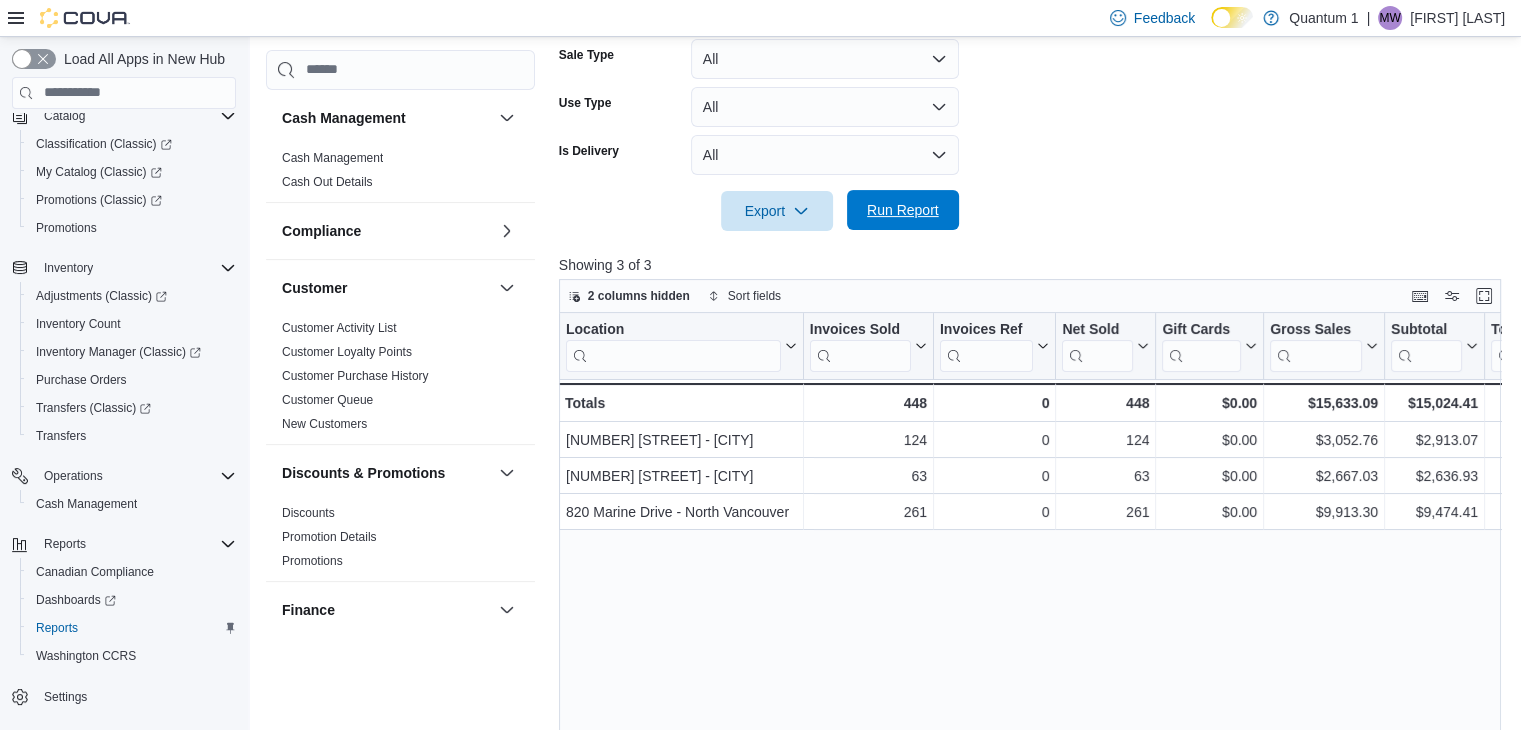click on "Run Report" at bounding box center (903, 210) 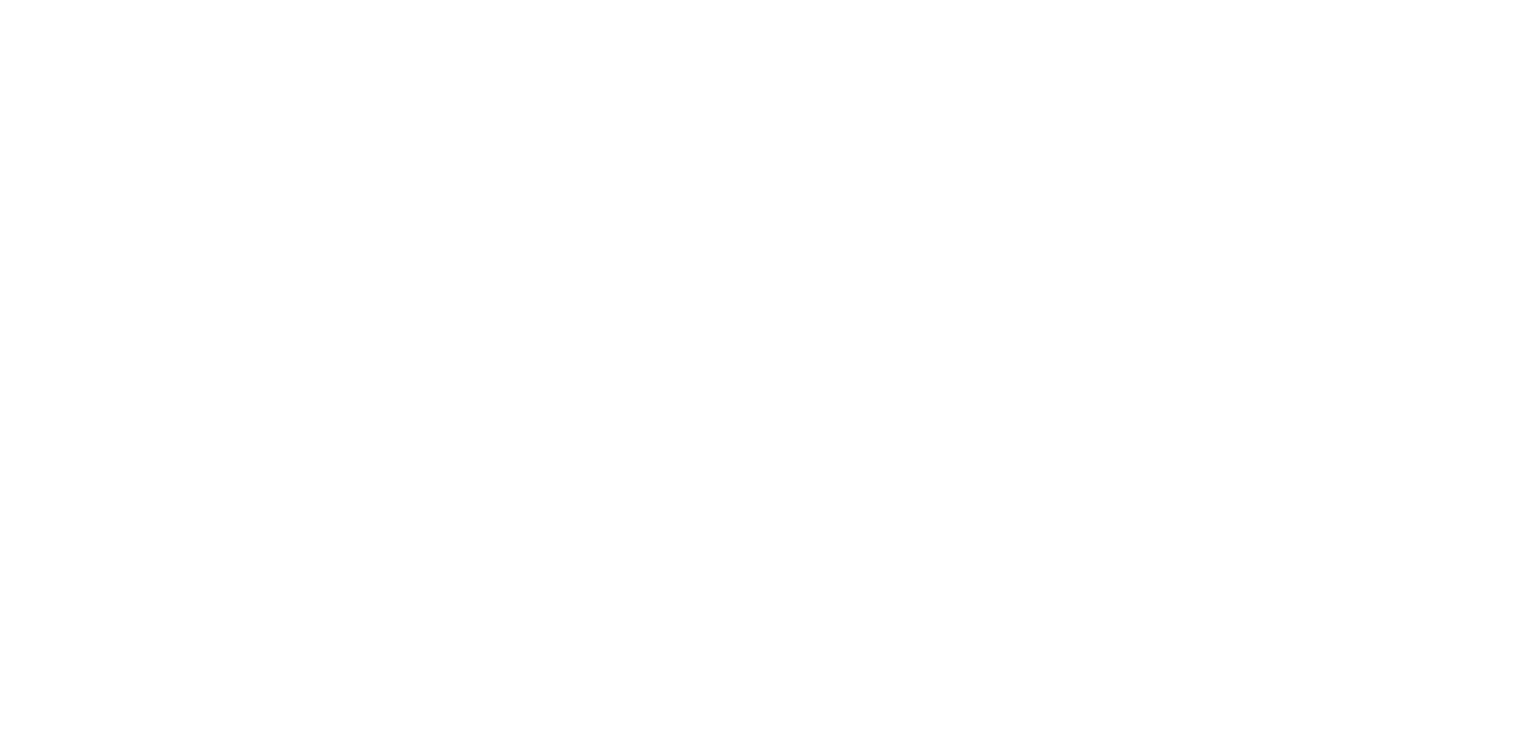 scroll, scrollTop: 0, scrollLeft: 0, axis: both 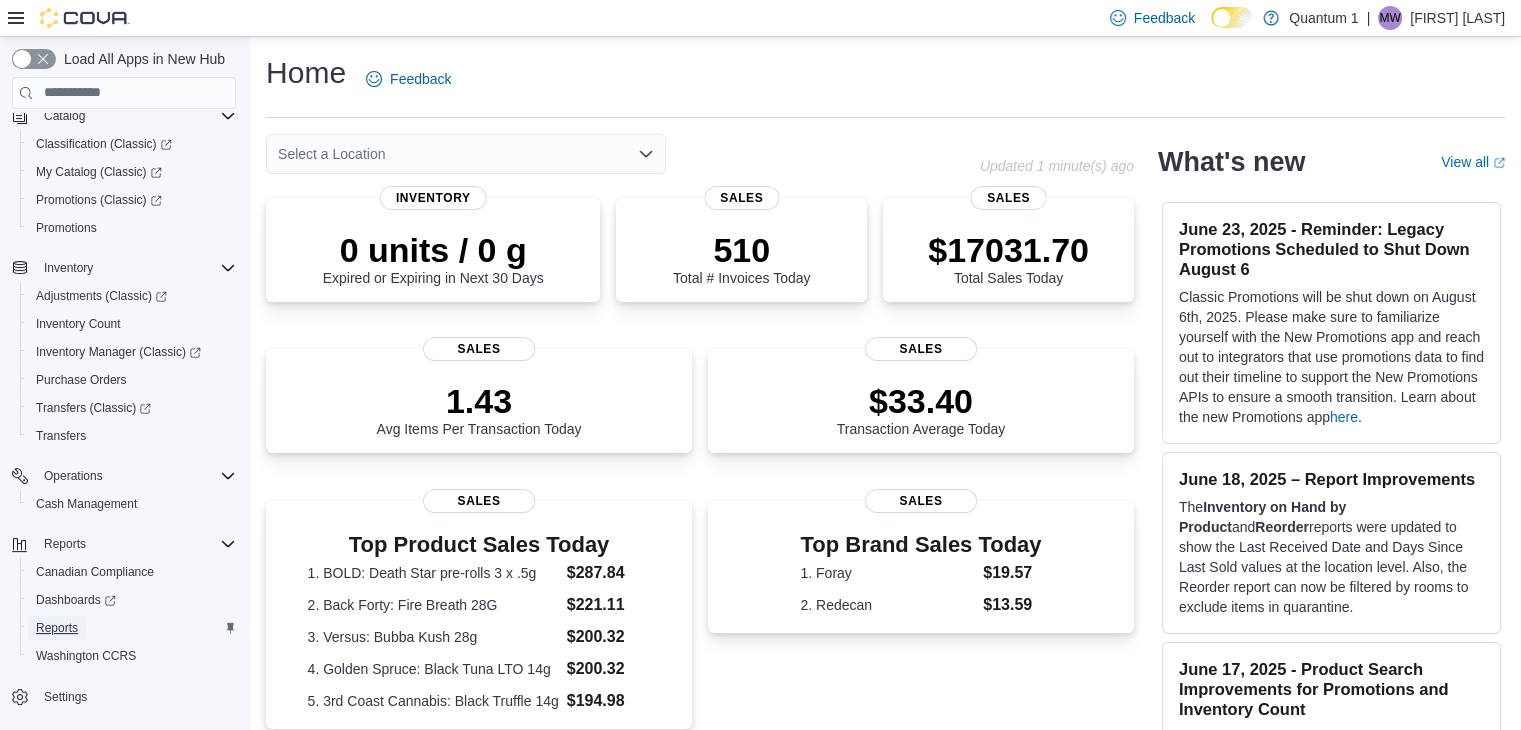click on "Reports" at bounding box center [57, 628] 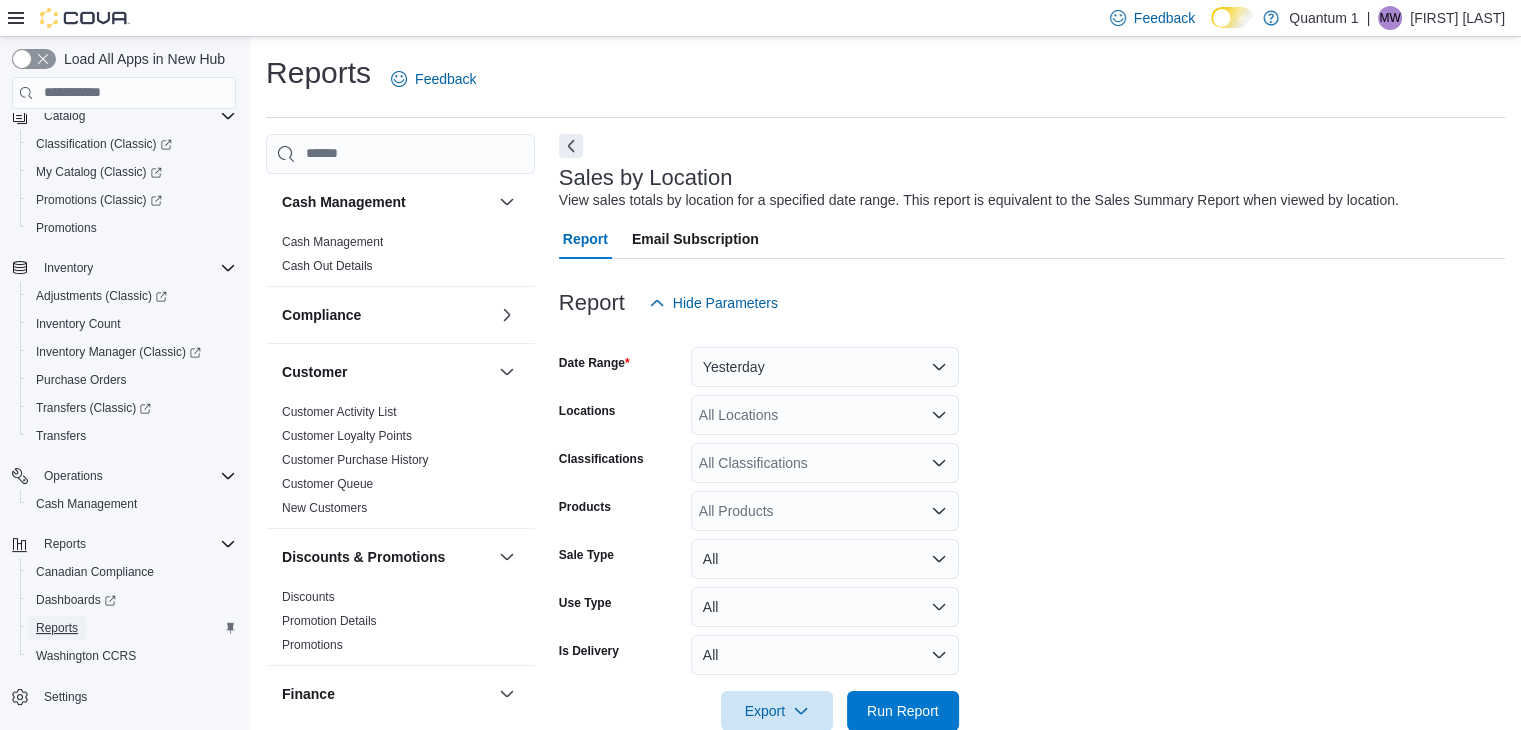 scroll, scrollTop: 40, scrollLeft: 0, axis: vertical 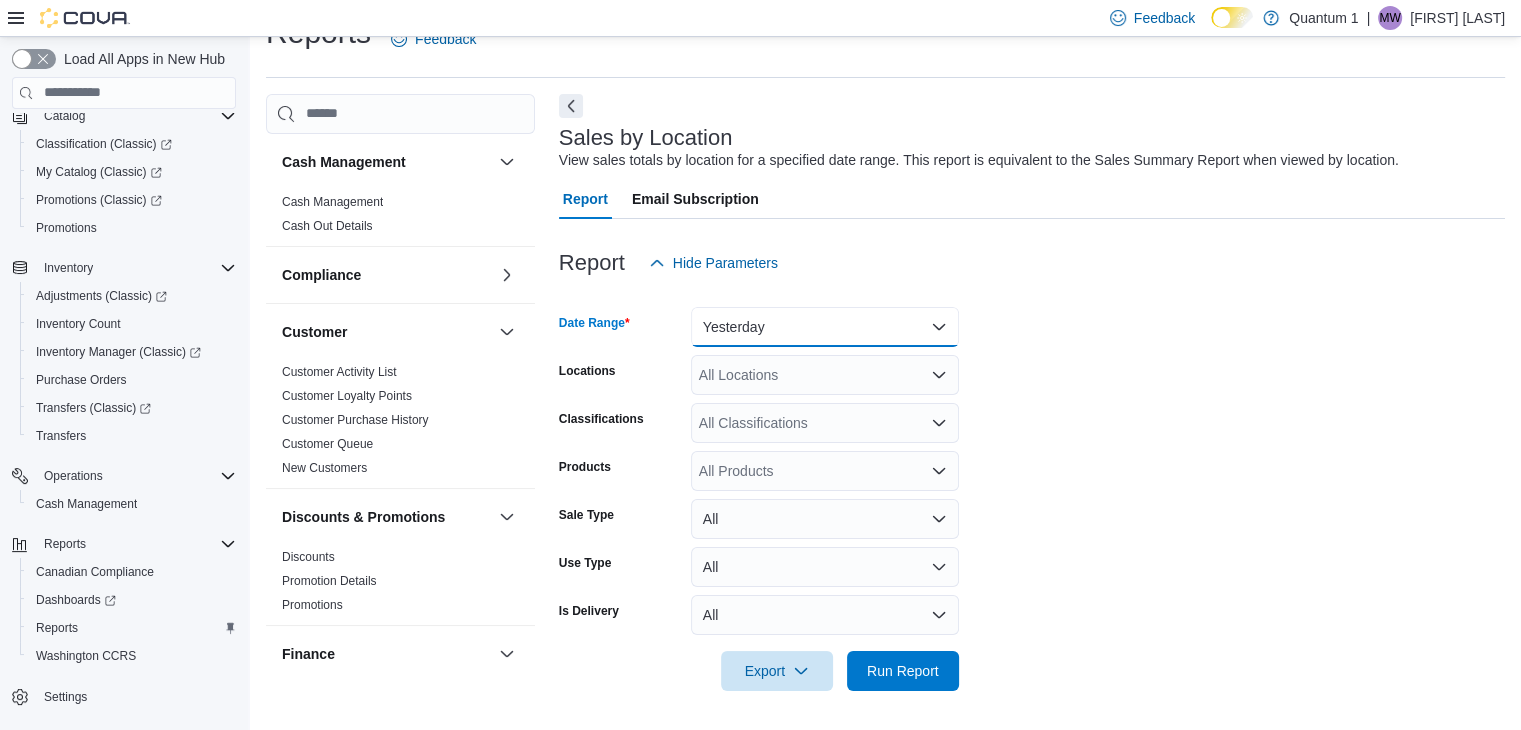 click on "Yesterday" at bounding box center (825, 327) 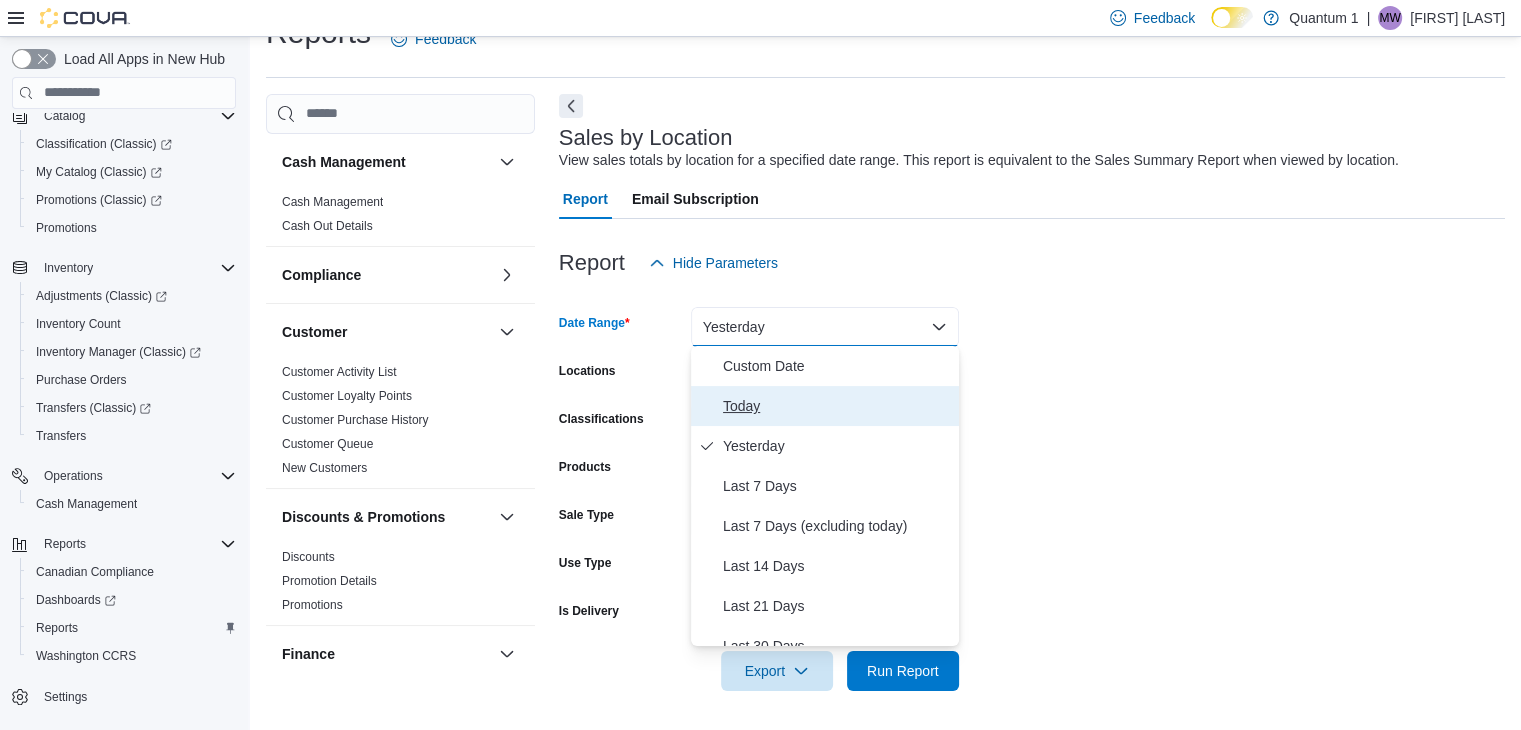 click on "Today" at bounding box center (837, 406) 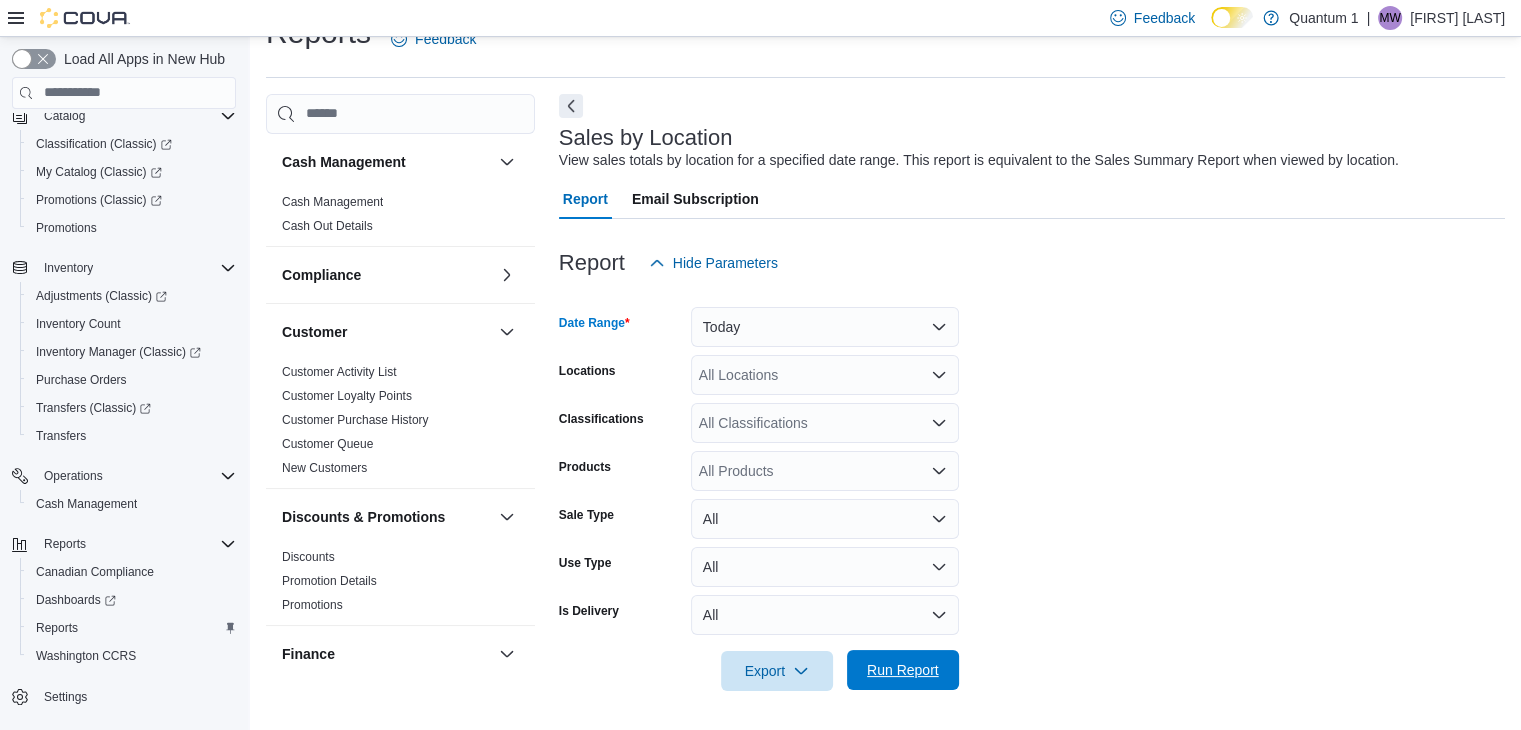 click on "Run Report" at bounding box center (903, 670) 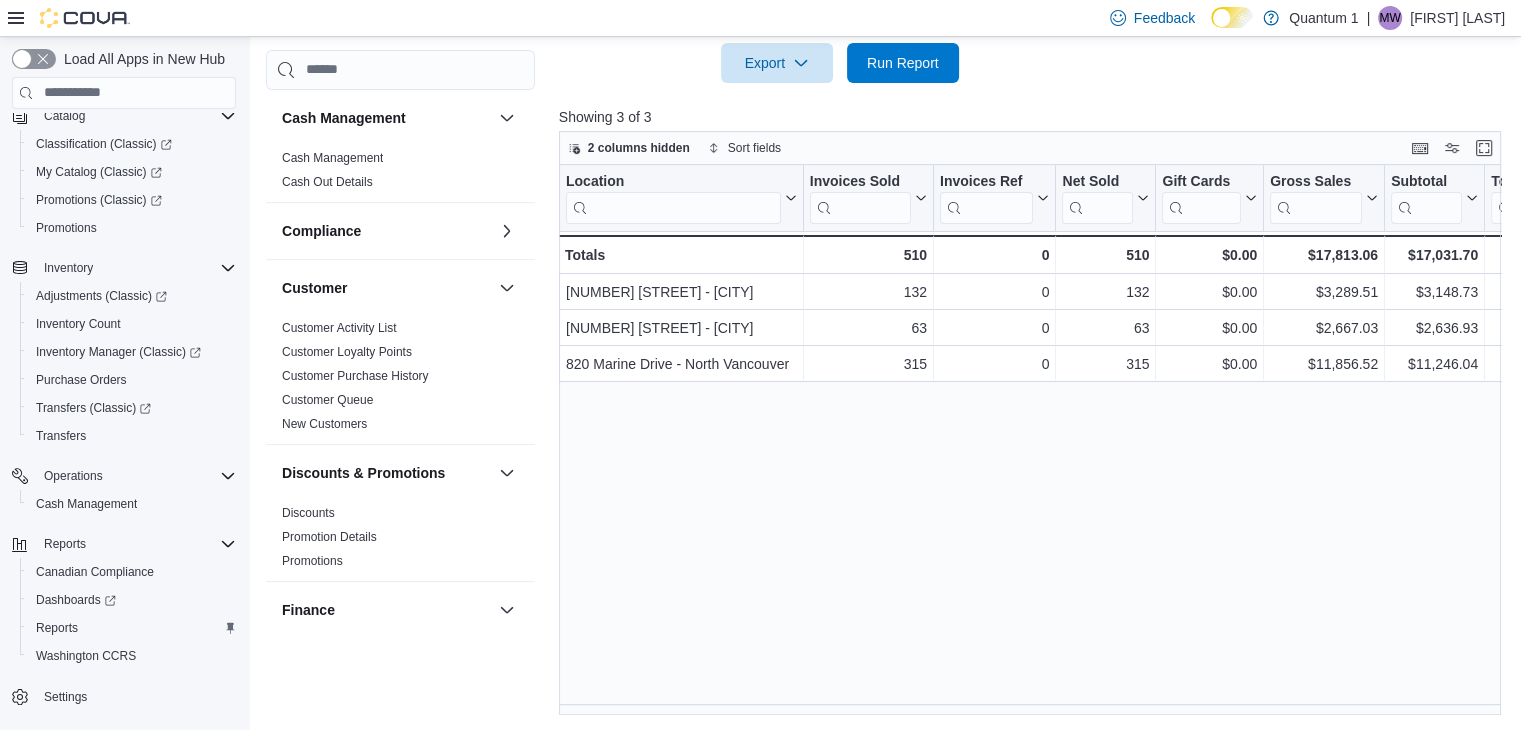scroll, scrollTop: 648, scrollLeft: 0, axis: vertical 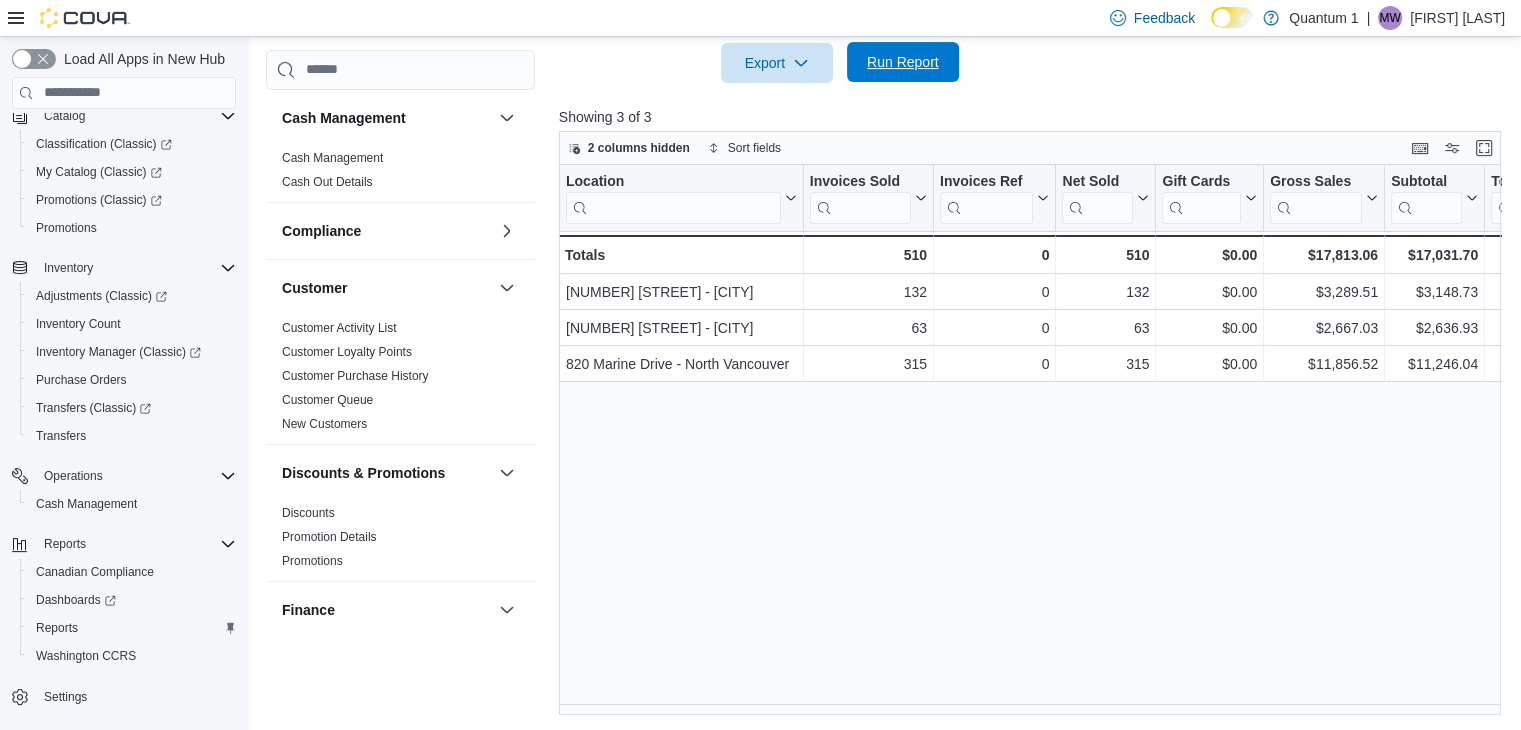click on "Run Report" at bounding box center [903, 62] 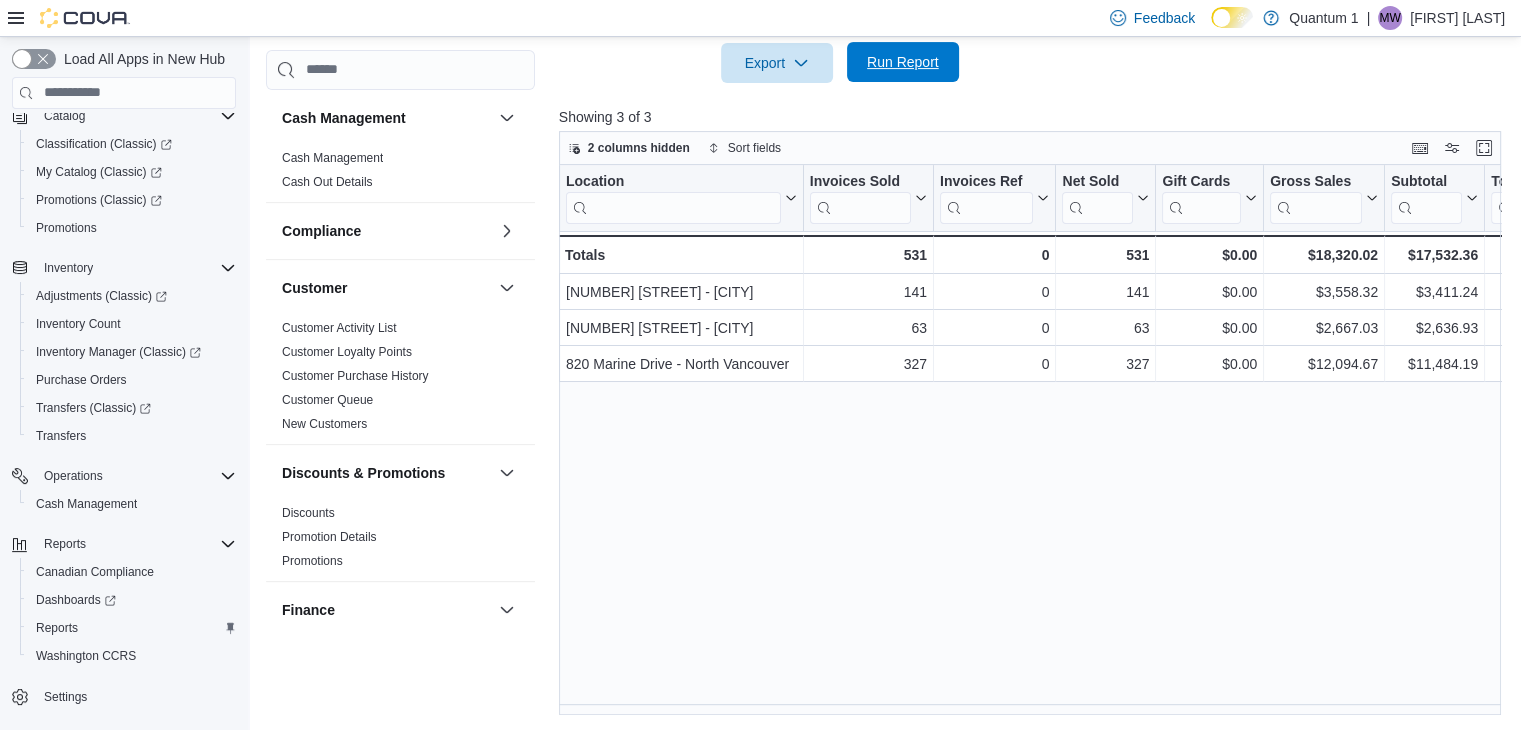 click on "Run Report" at bounding box center [903, 62] 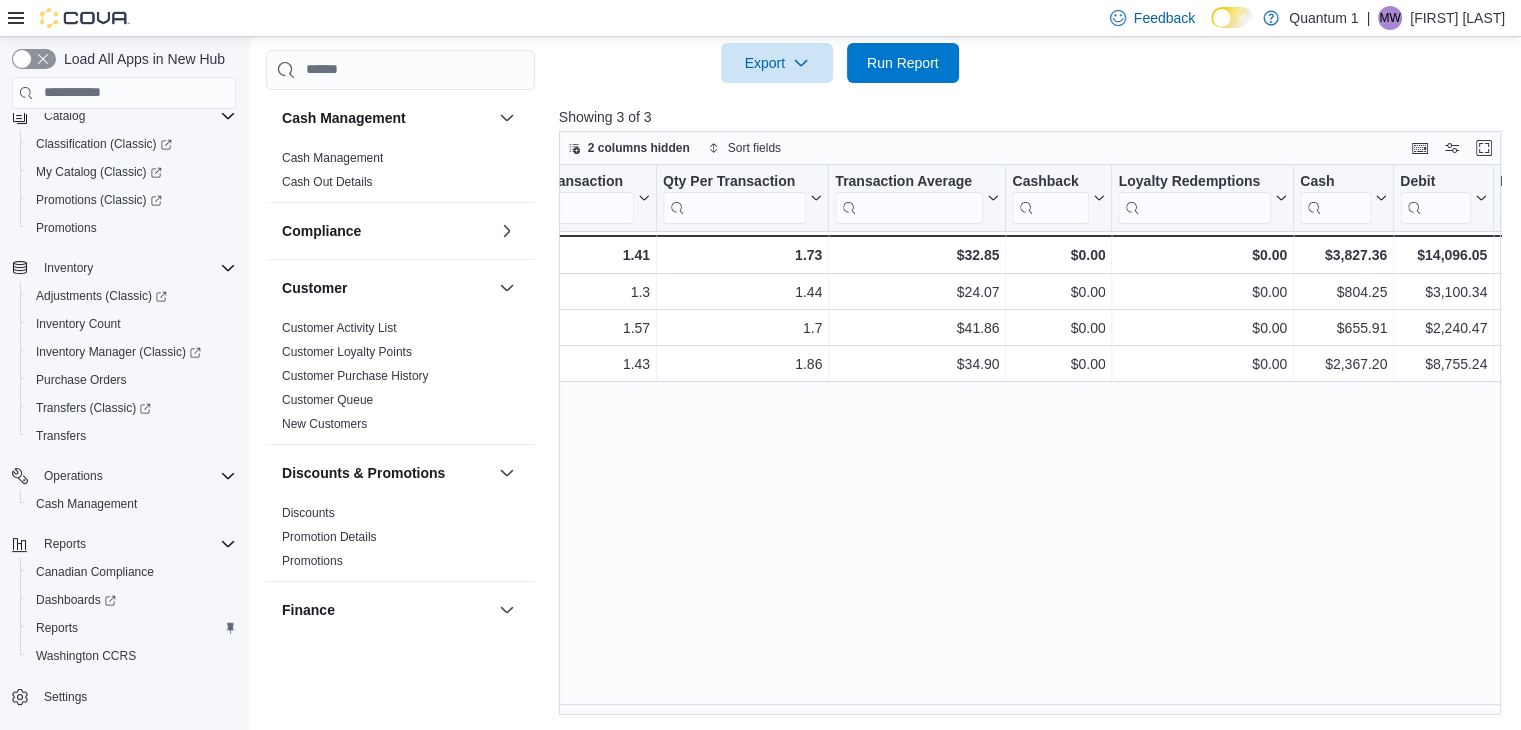 scroll, scrollTop: 0, scrollLeft: 1979, axis: horizontal 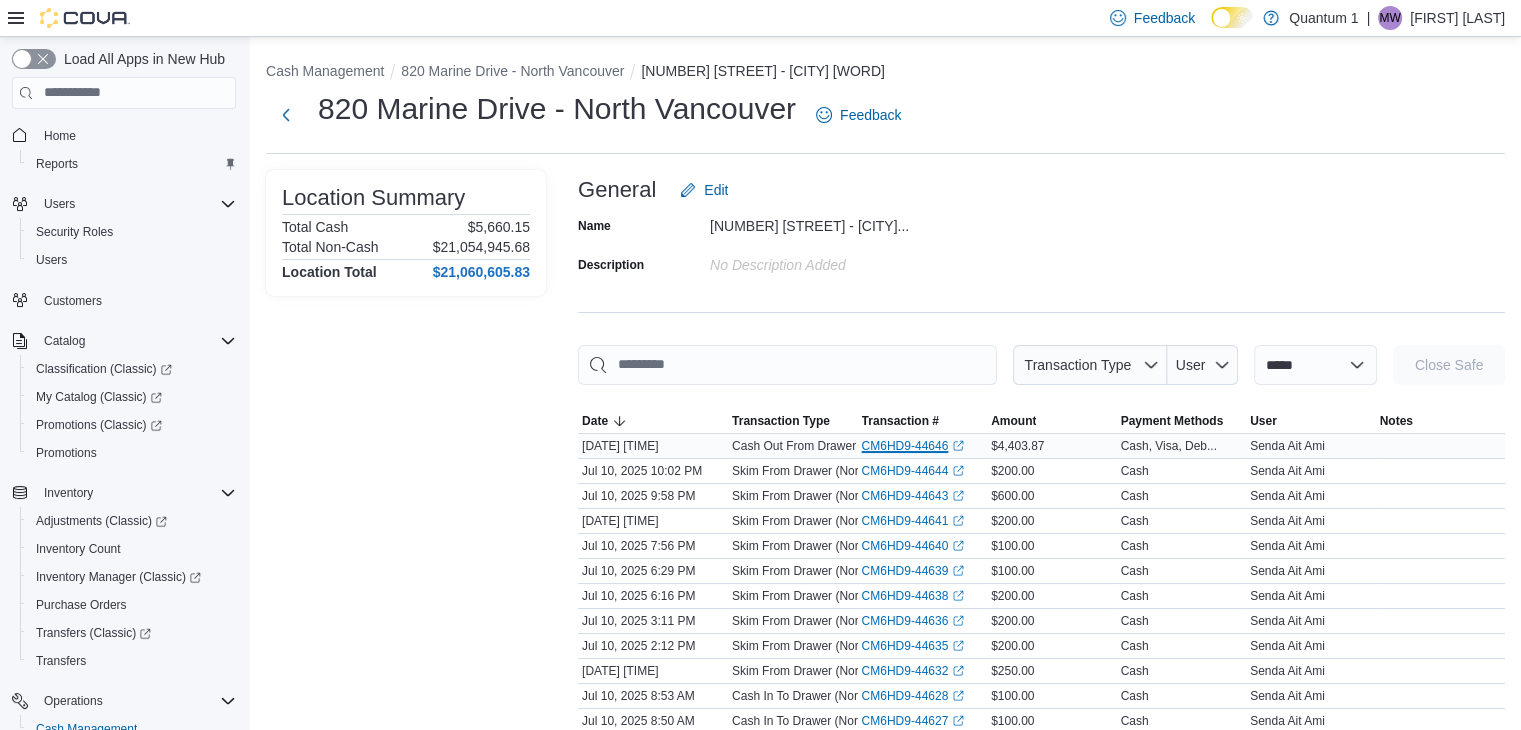 click on "CM6HD9-44646 (opens in a new tab or window)" at bounding box center (913, 446) 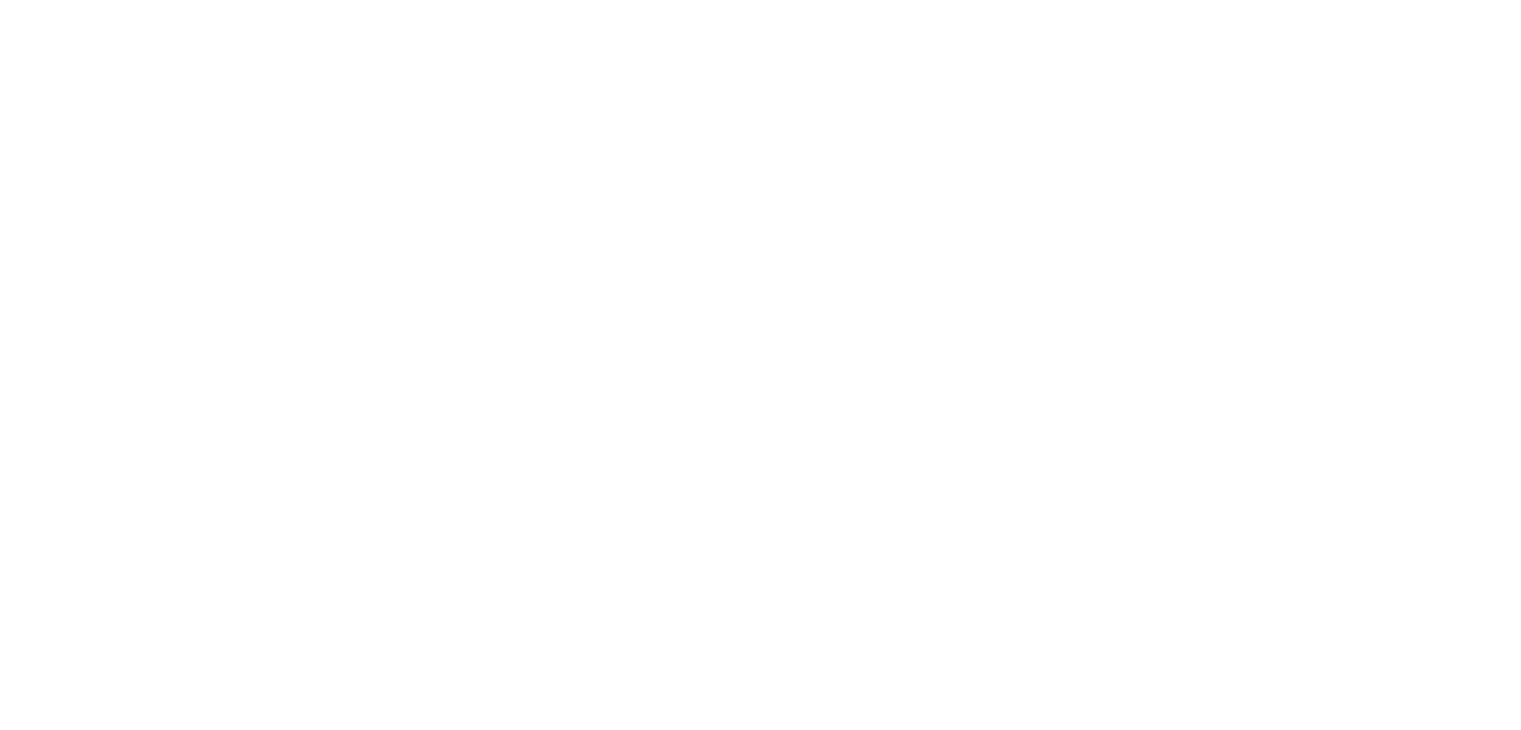 scroll, scrollTop: 0, scrollLeft: 0, axis: both 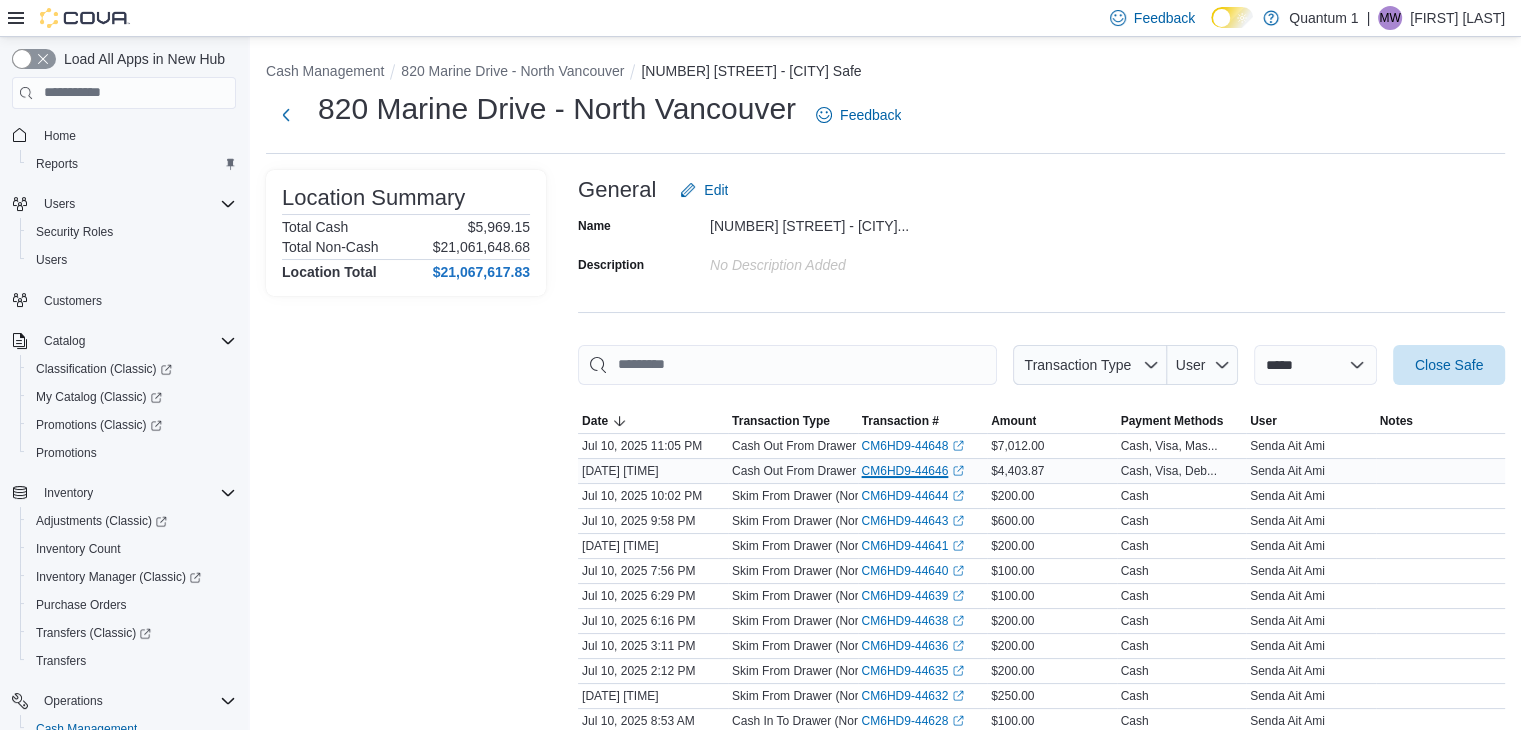 click on "[ID]" at bounding box center (913, 471) 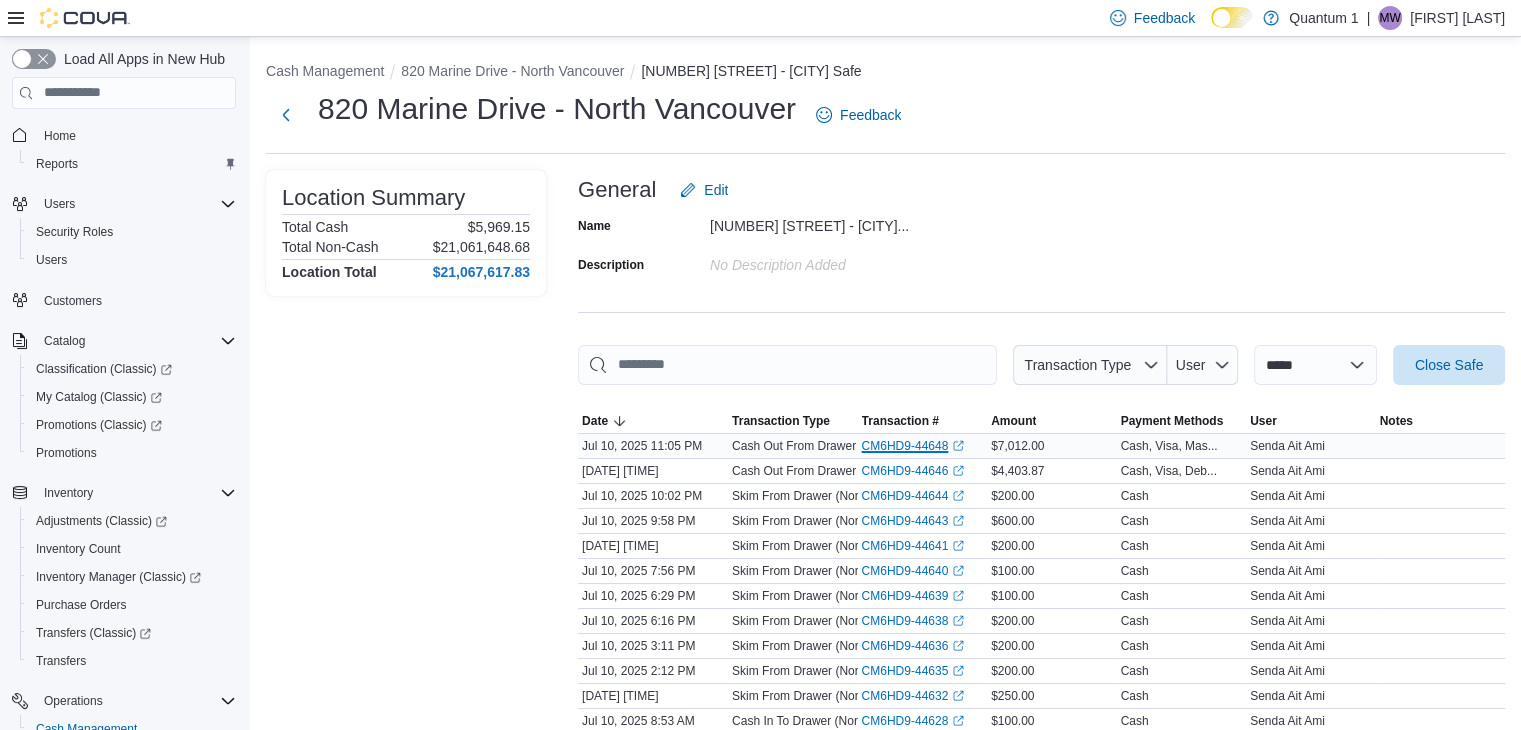 click on "CM6HD9-44648 (opens in a new tab or window)" at bounding box center (913, 446) 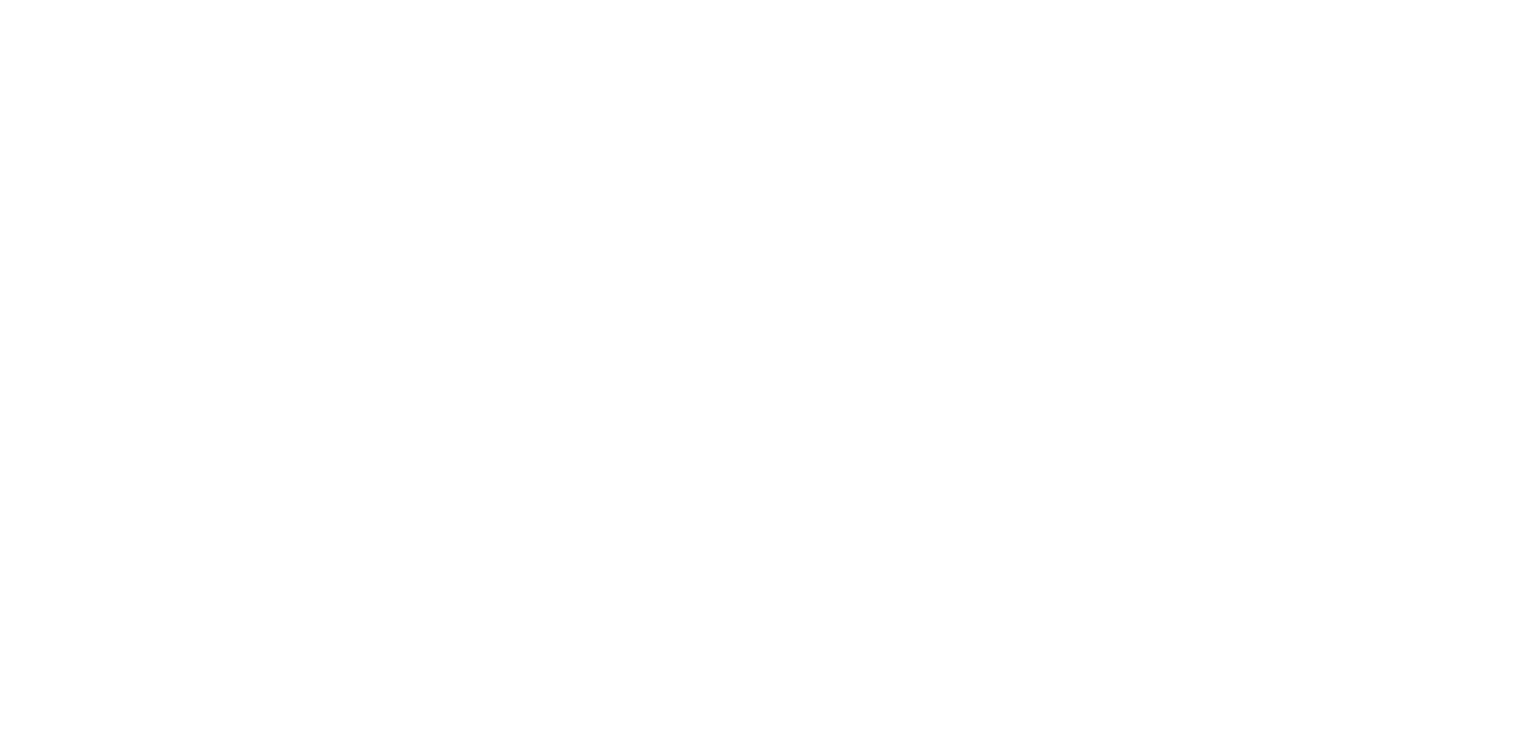 scroll, scrollTop: 0, scrollLeft: 0, axis: both 